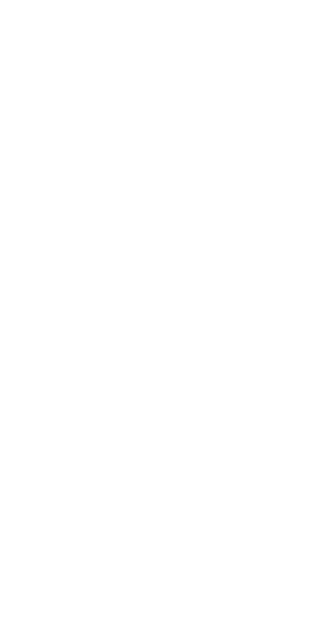 scroll, scrollTop: 0, scrollLeft: 0, axis: both 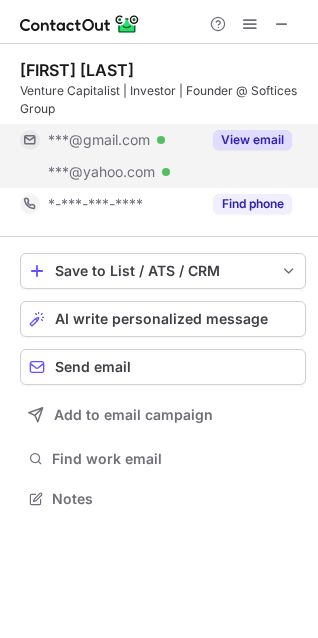 click on "View email" at bounding box center (252, 140) 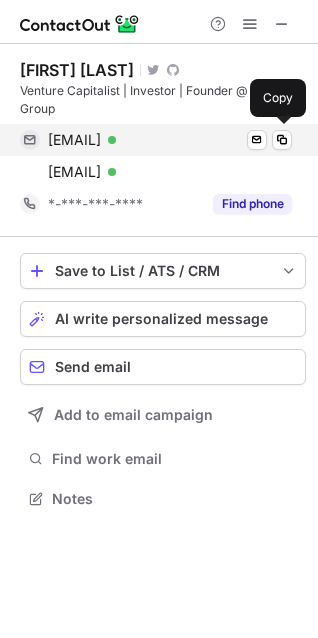 drag, startPoint x: 45, startPoint y: 147, endPoint x: 188, endPoint y: 146, distance: 143.0035 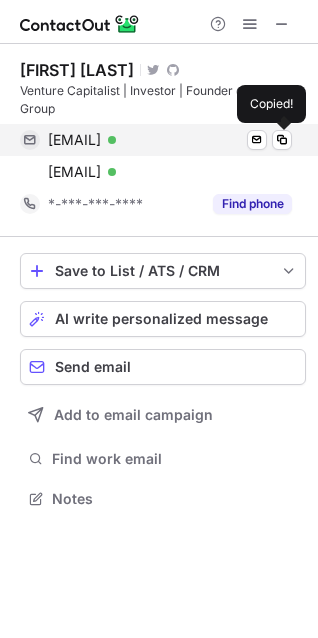 copy on "krunalcp@gmail.com" 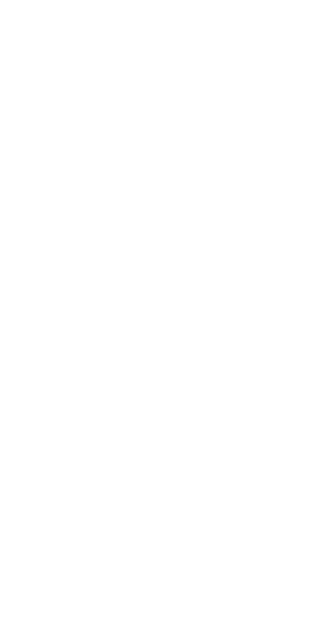 scroll, scrollTop: 0, scrollLeft: 0, axis: both 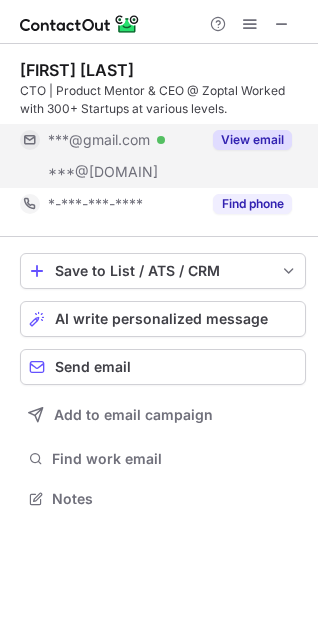 click on "View email" at bounding box center (252, 140) 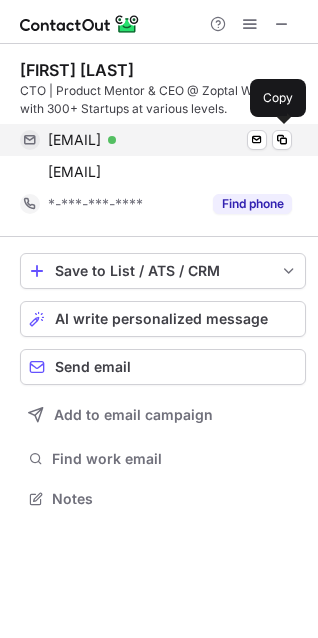 drag, startPoint x: 46, startPoint y: 138, endPoint x: 234, endPoint y: 153, distance: 188.59746 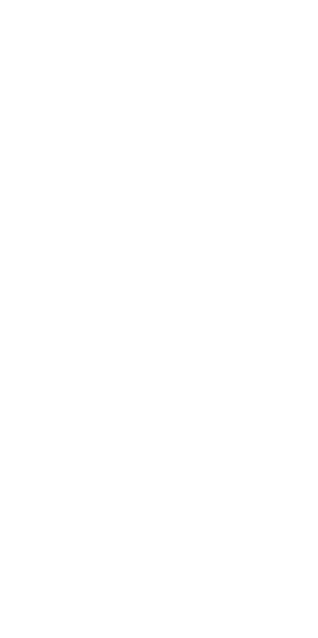 scroll, scrollTop: 0, scrollLeft: 0, axis: both 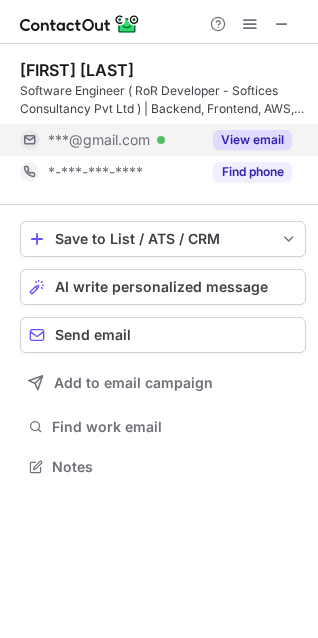 click on "View email" at bounding box center [252, 140] 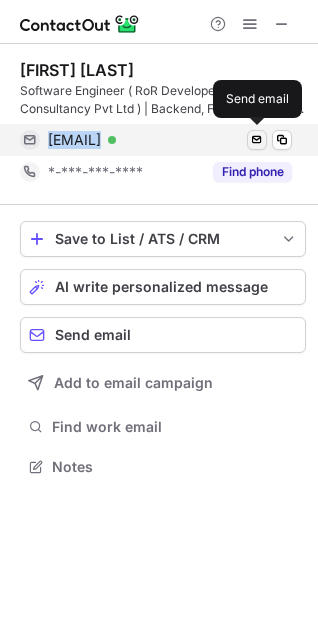 drag, startPoint x: 49, startPoint y: 141, endPoint x: 251, endPoint y: 145, distance: 202.0396 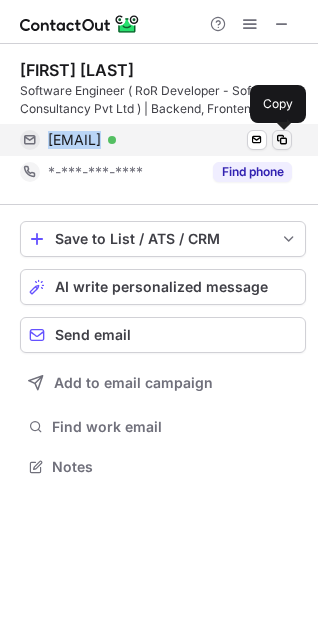 click at bounding box center (282, 140) 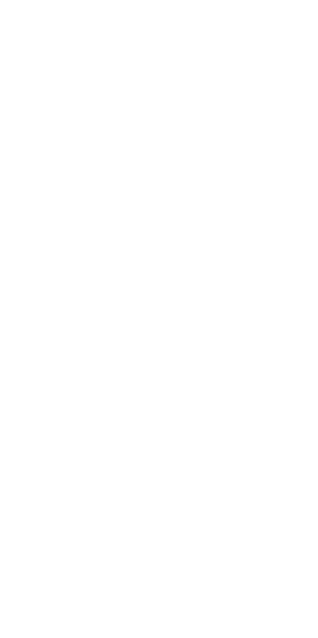 scroll, scrollTop: 0, scrollLeft: 0, axis: both 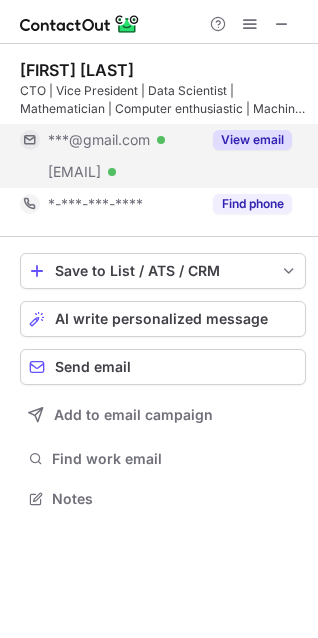 click on "View email" at bounding box center (252, 140) 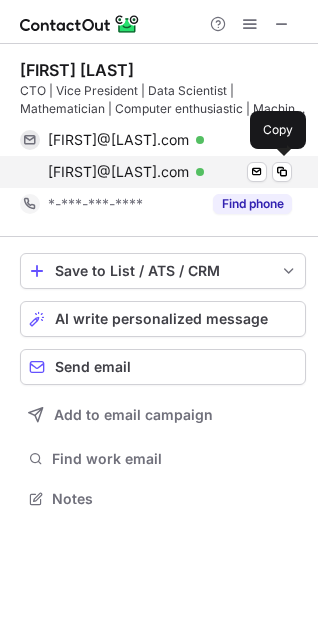 drag, startPoint x: 43, startPoint y: 173, endPoint x: 193, endPoint y: 174, distance: 150.00333 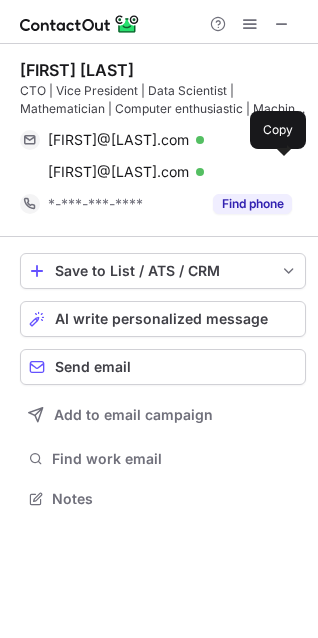 copy on "devenr@softices.com" 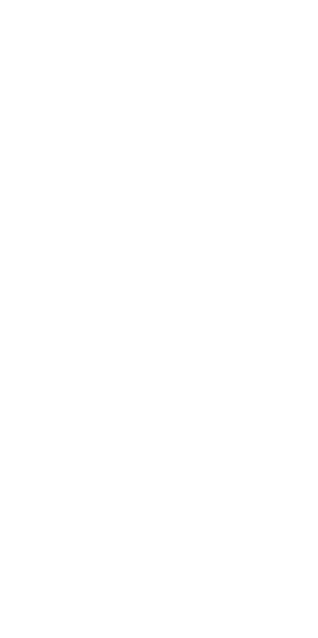 scroll, scrollTop: 0, scrollLeft: 0, axis: both 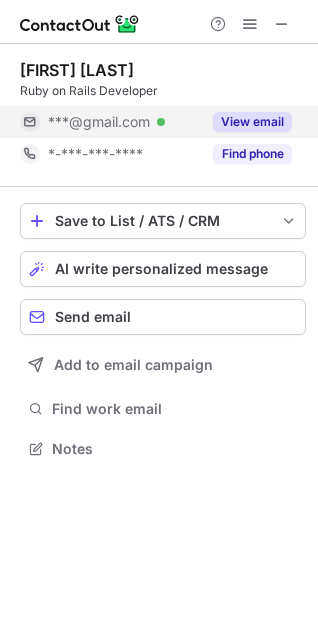 click on "View email" at bounding box center (252, 122) 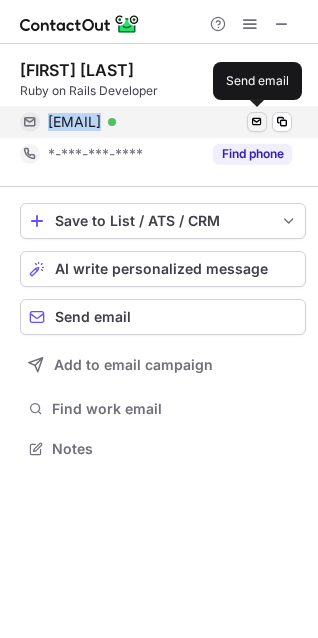 drag, startPoint x: 48, startPoint y: 127, endPoint x: 247, endPoint y: 126, distance: 199.00252 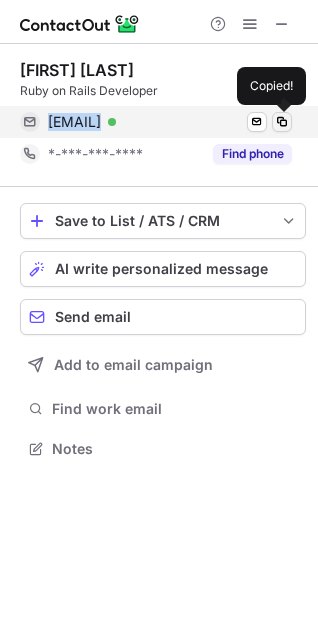 click at bounding box center (282, 122) 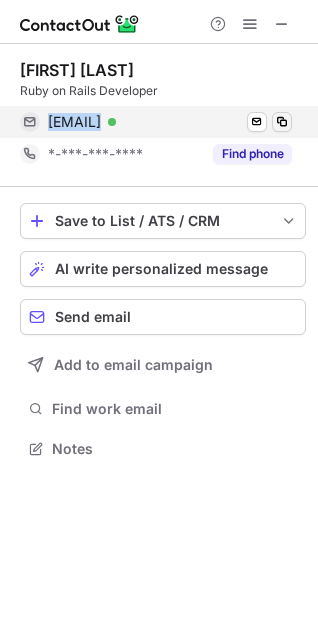 click at bounding box center (282, 122) 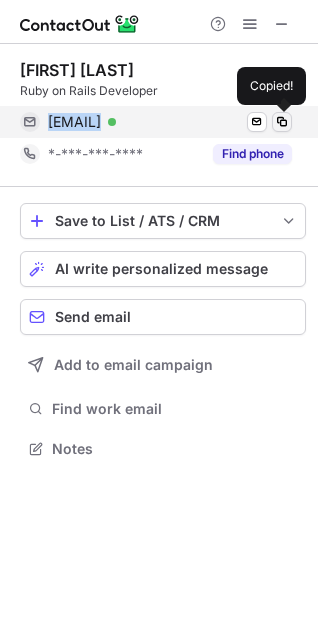 click at bounding box center (282, 122) 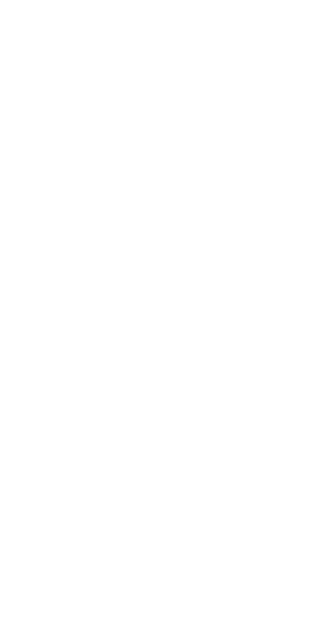 scroll, scrollTop: 0, scrollLeft: 0, axis: both 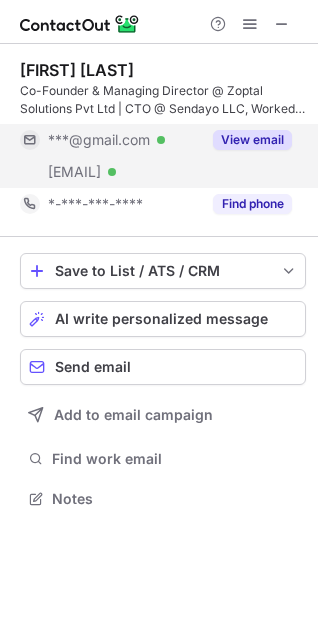 click on "View email" at bounding box center (252, 140) 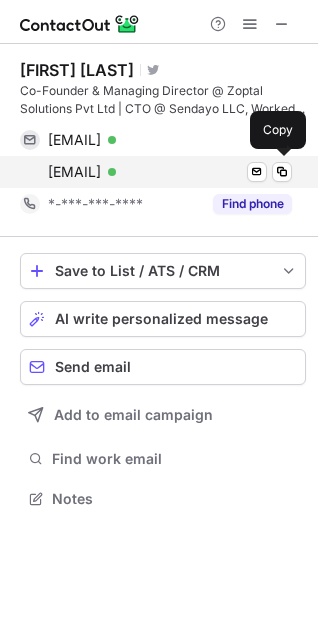 drag, startPoint x: 40, startPoint y: 176, endPoint x: 224, endPoint y: 176, distance: 184 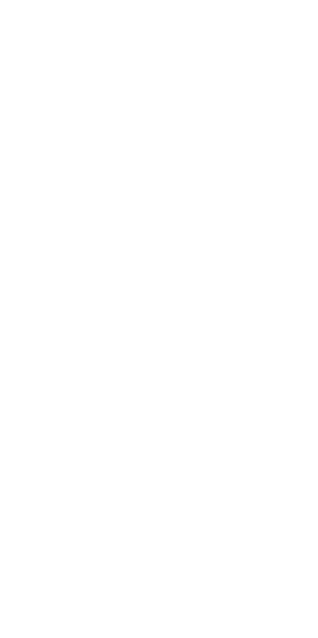 scroll, scrollTop: 0, scrollLeft: 0, axis: both 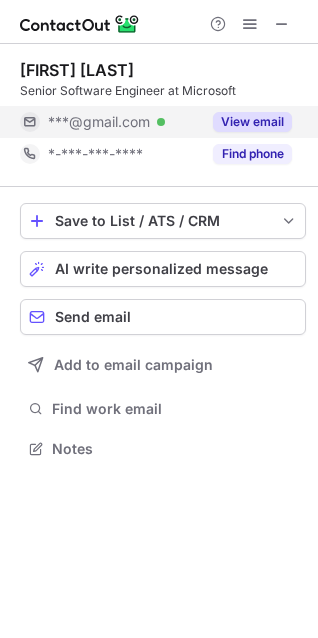 click on "View email" at bounding box center (252, 122) 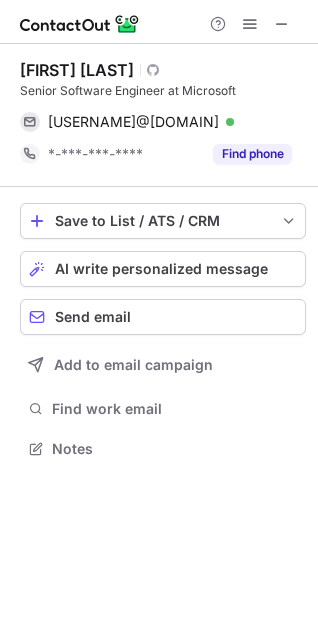 scroll, scrollTop: 435, scrollLeft: 318, axis: both 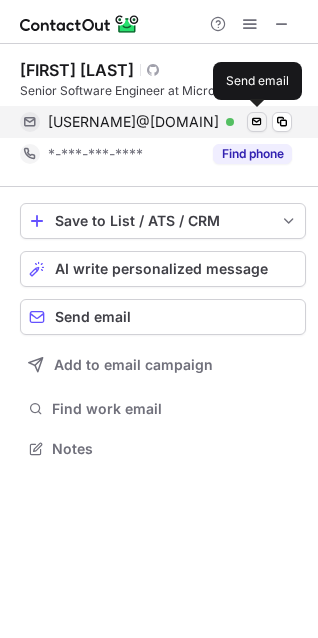 click at bounding box center [257, 122] 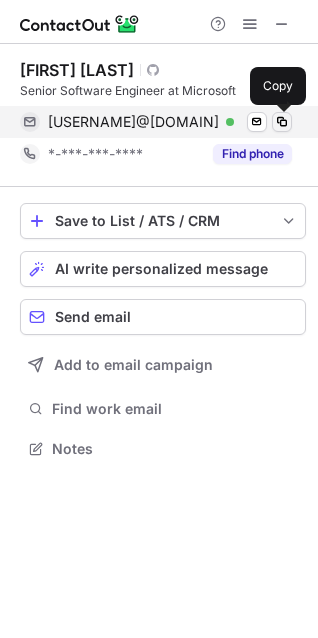 click at bounding box center [282, 122] 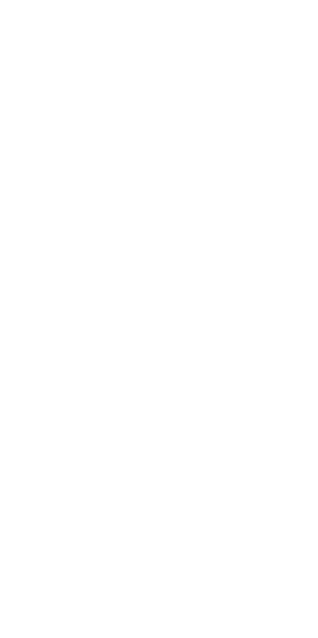 scroll, scrollTop: 0, scrollLeft: 0, axis: both 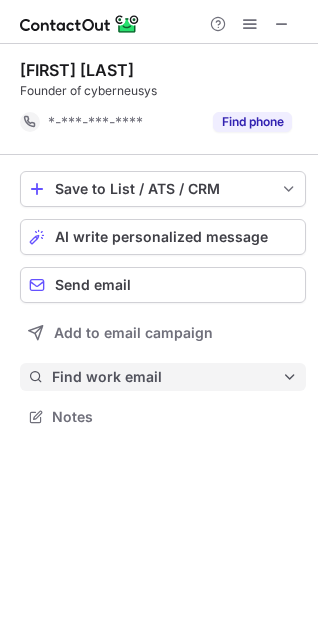 click on "Find work email" at bounding box center (167, 377) 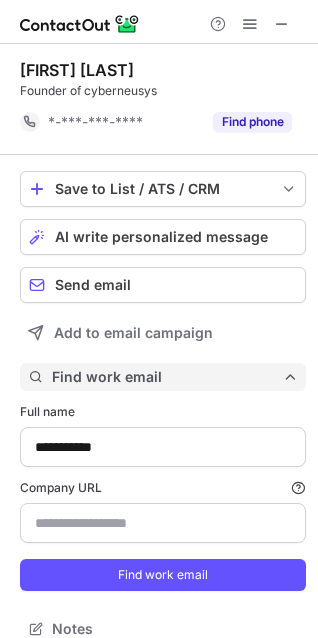 scroll, scrollTop: 10, scrollLeft: 10, axis: both 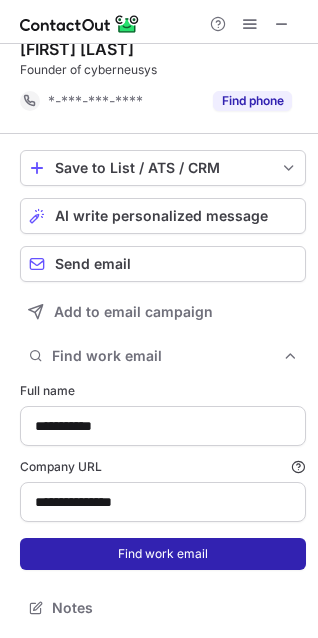 click on "Find work email" at bounding box center (163, 554) 